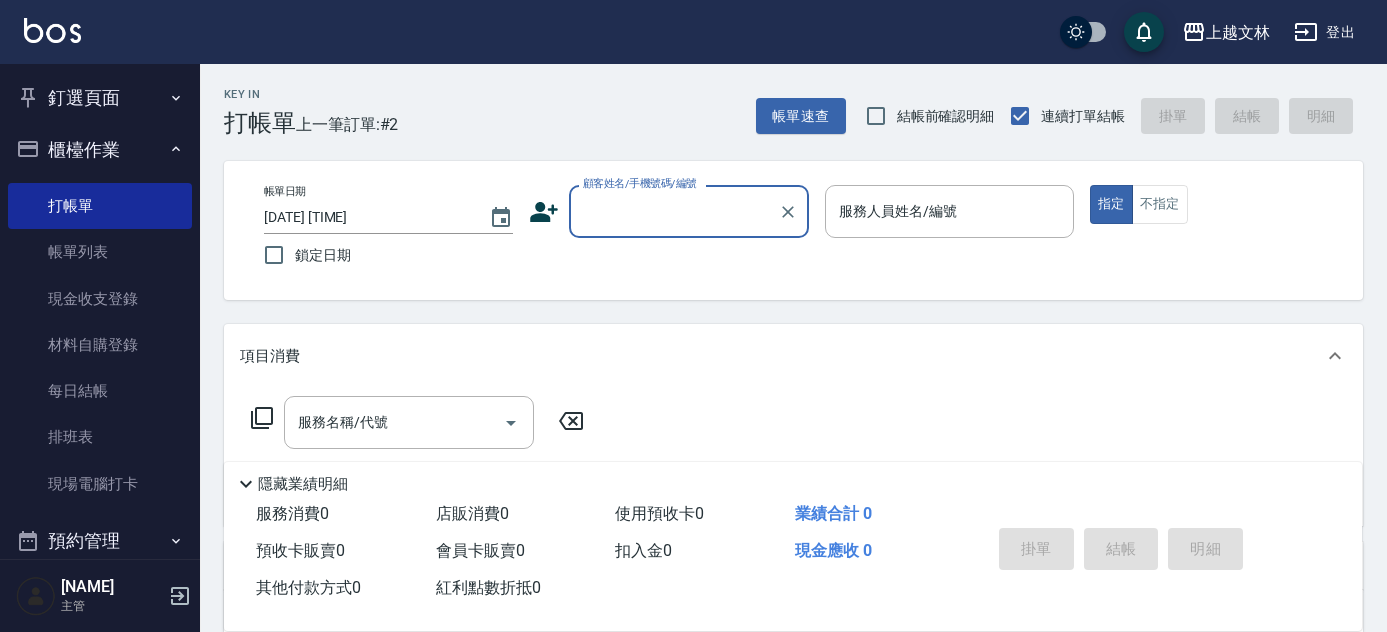 scroll, scrollTop: 0, scrollLeft: 0, axis: both 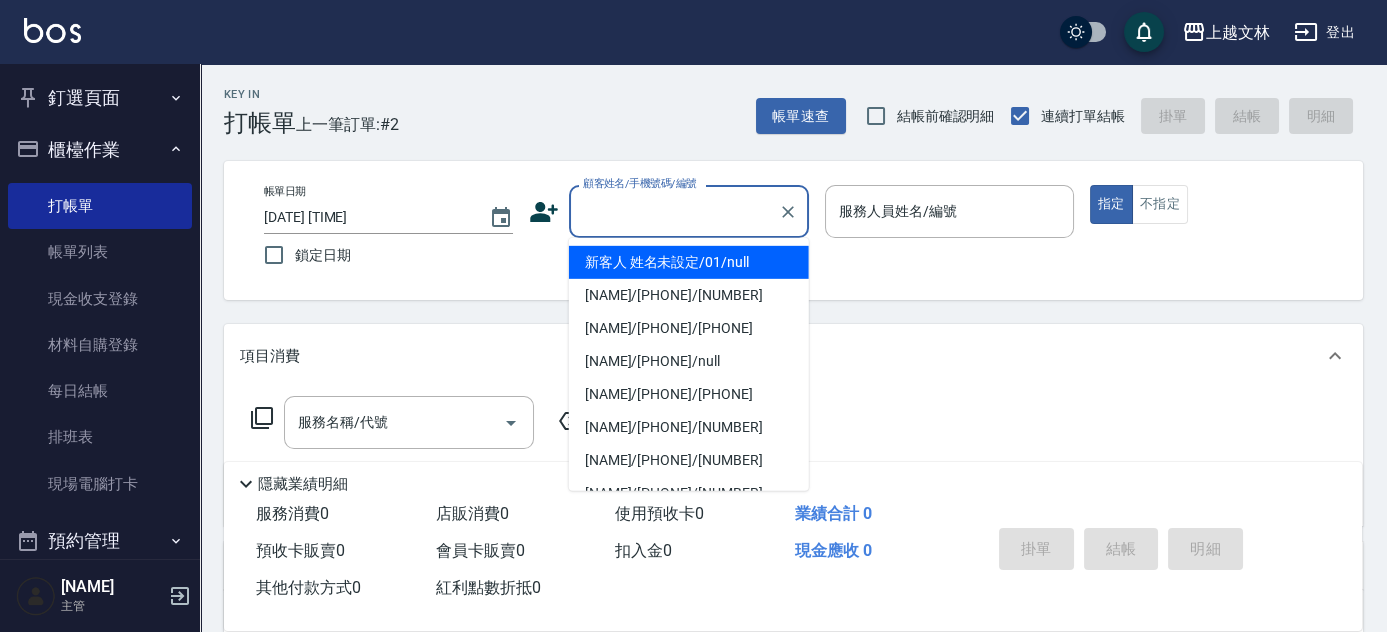 click on "顧客姓名/手機號碼/編號" at bounding box center (674, 211) 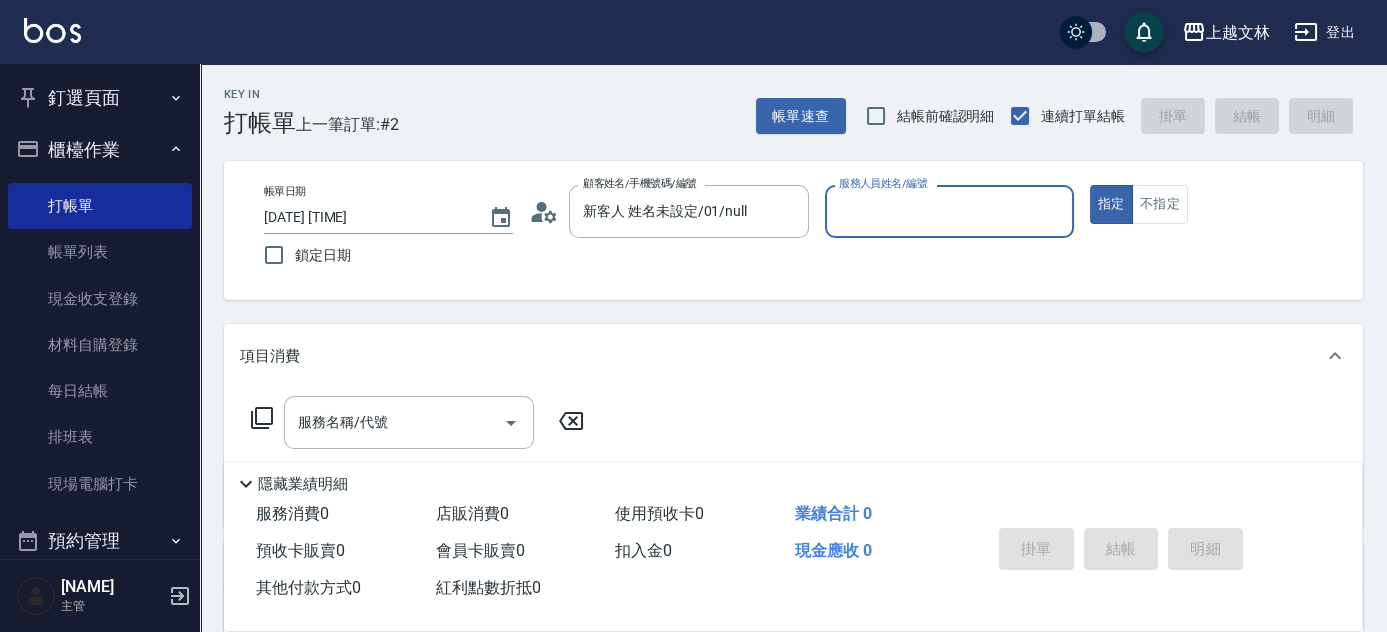 click on "服務人員姓名/編號" at bounding box center (949, 211) 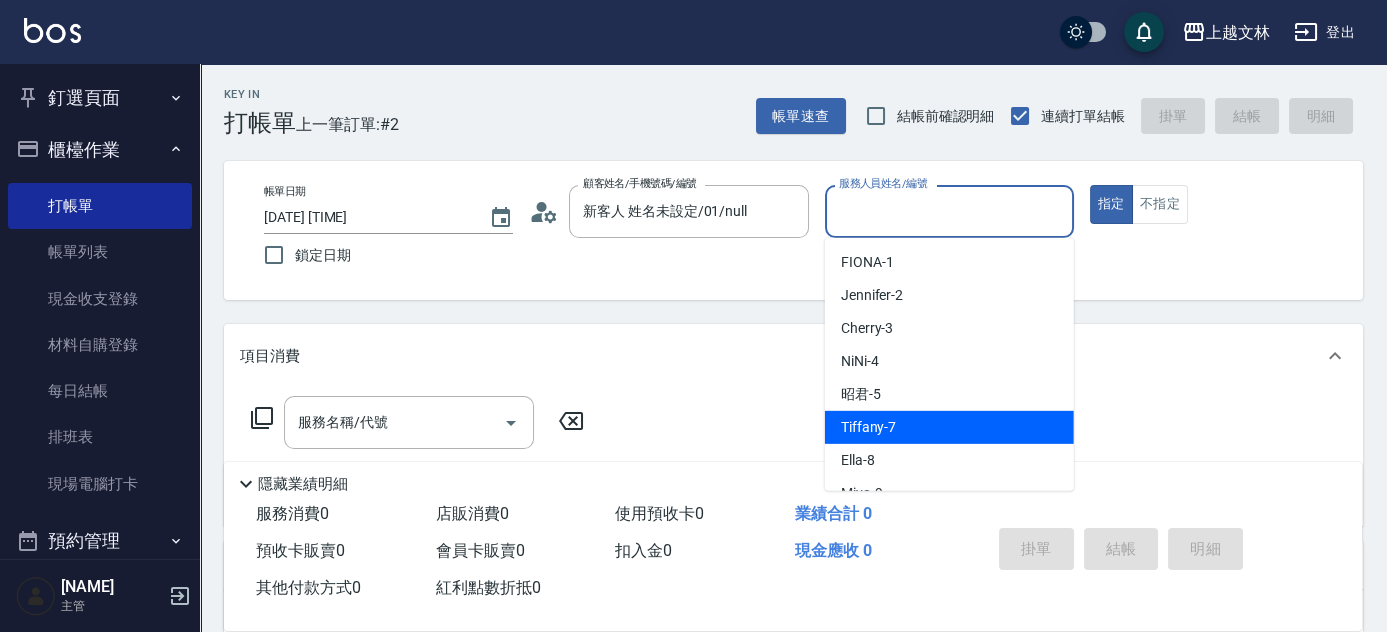 click on "Tiffany -7" at bounding box center [949, 427] 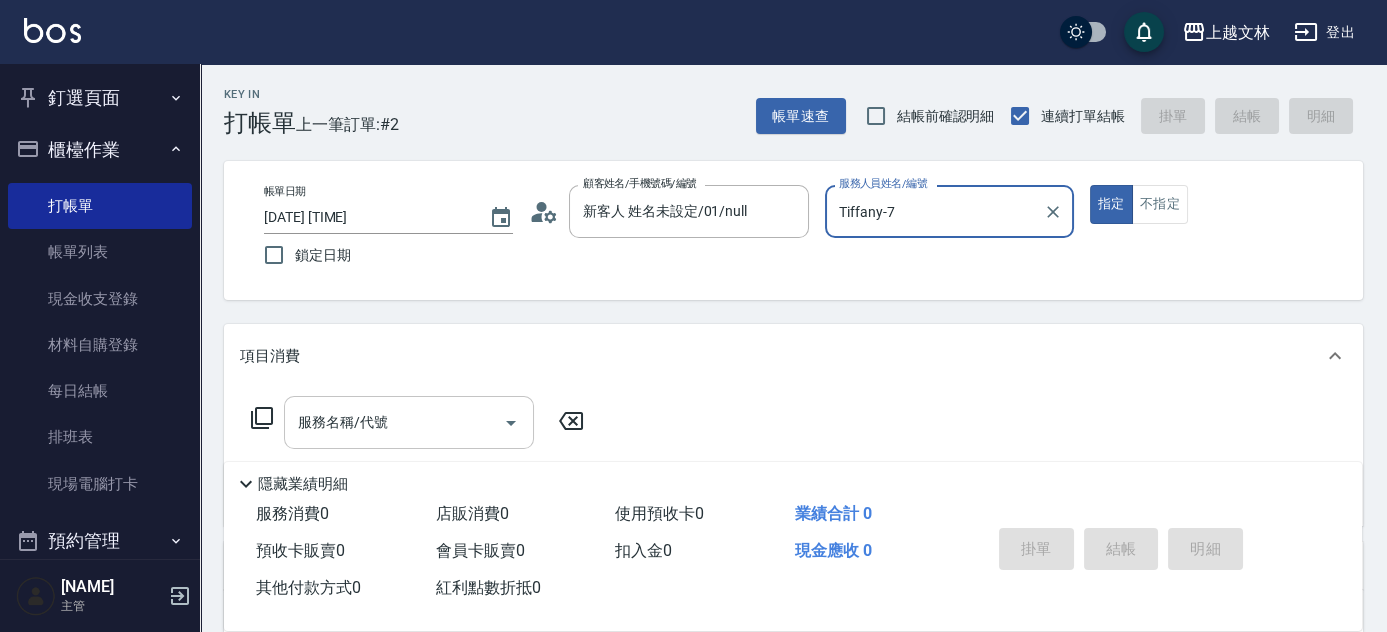 click on "服務名稱/代號" at bounding box center (394, 422) 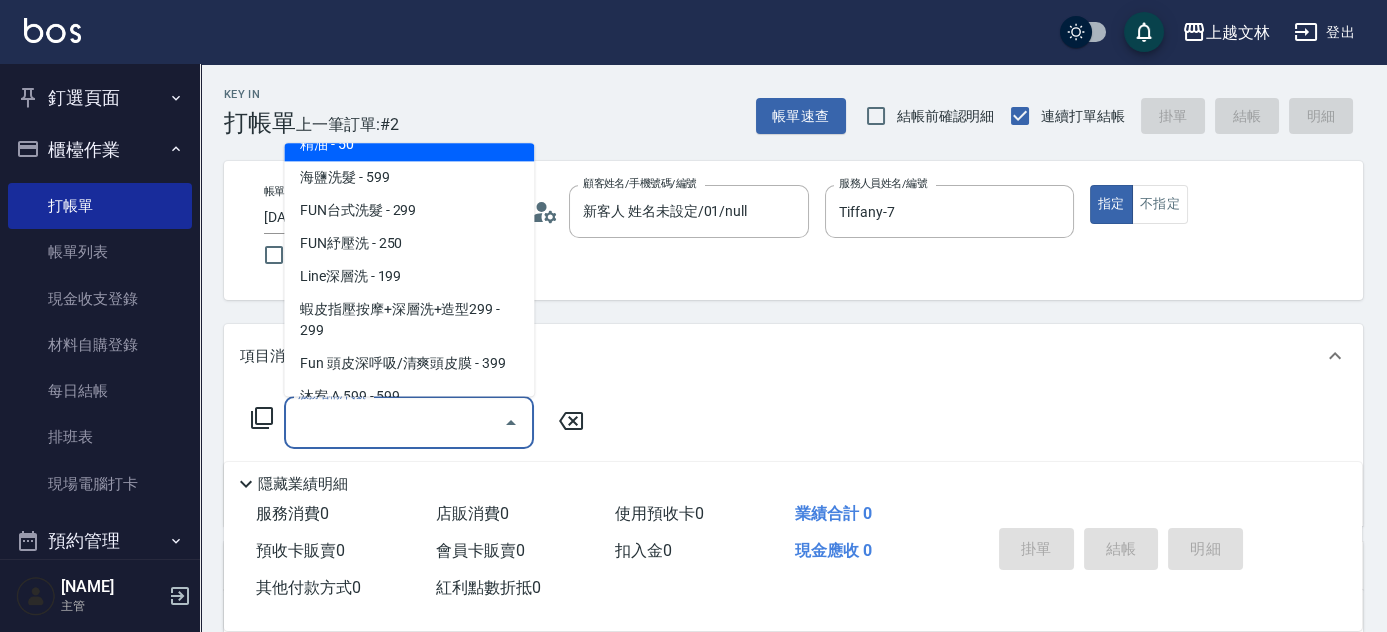 scroll, scrollTop: 442, scrollLeft: 0, axis: vertical 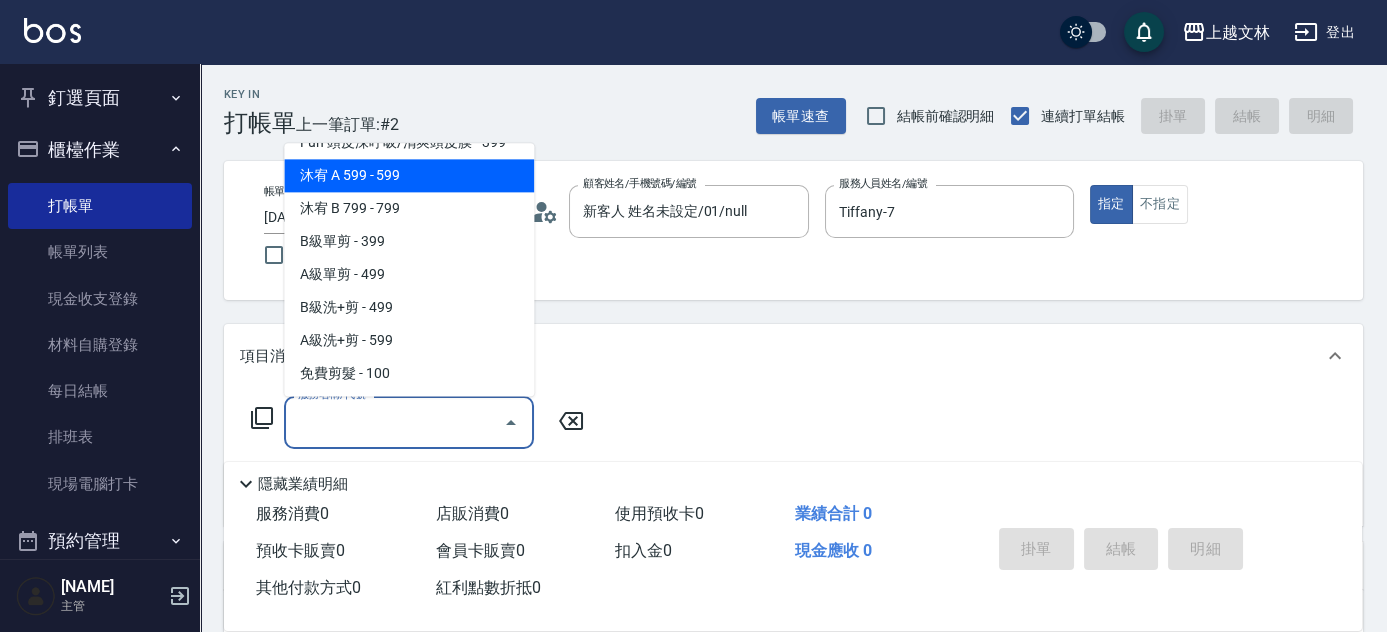 click on "沐宥 A 599 - 599" at bounding box center (409, 176) 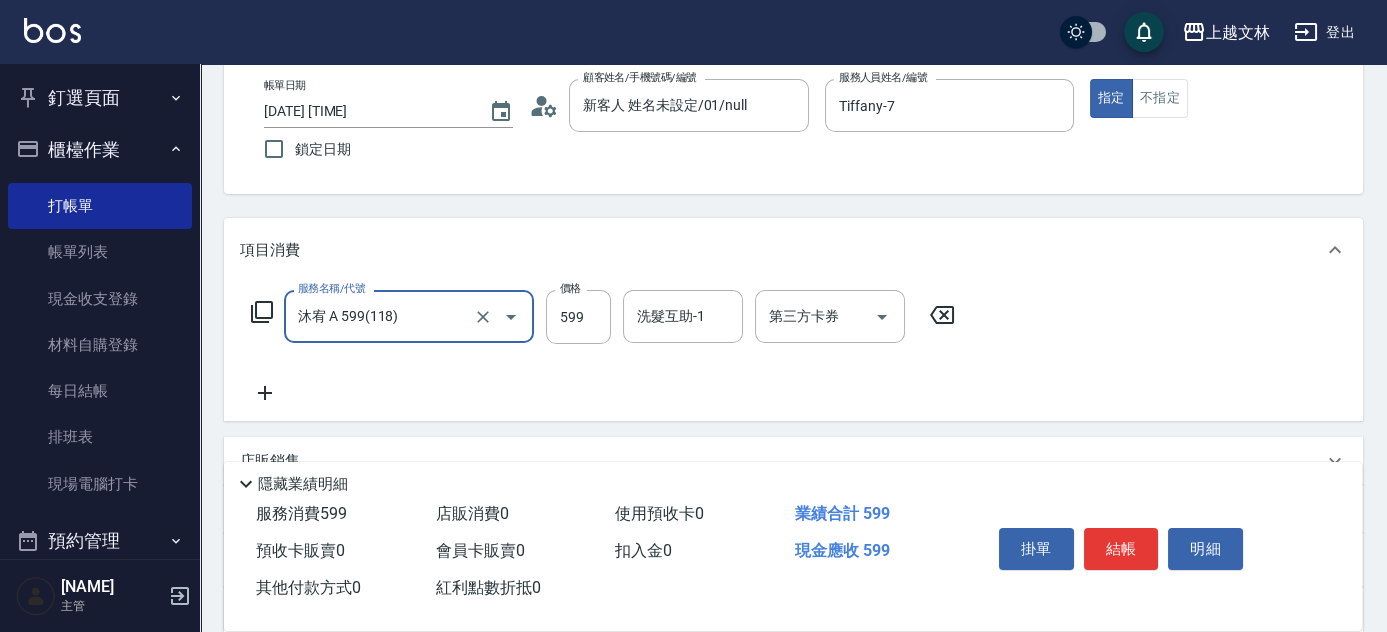 scroll, scrollTop: 108, scrollLeft: 0, axis: vertical 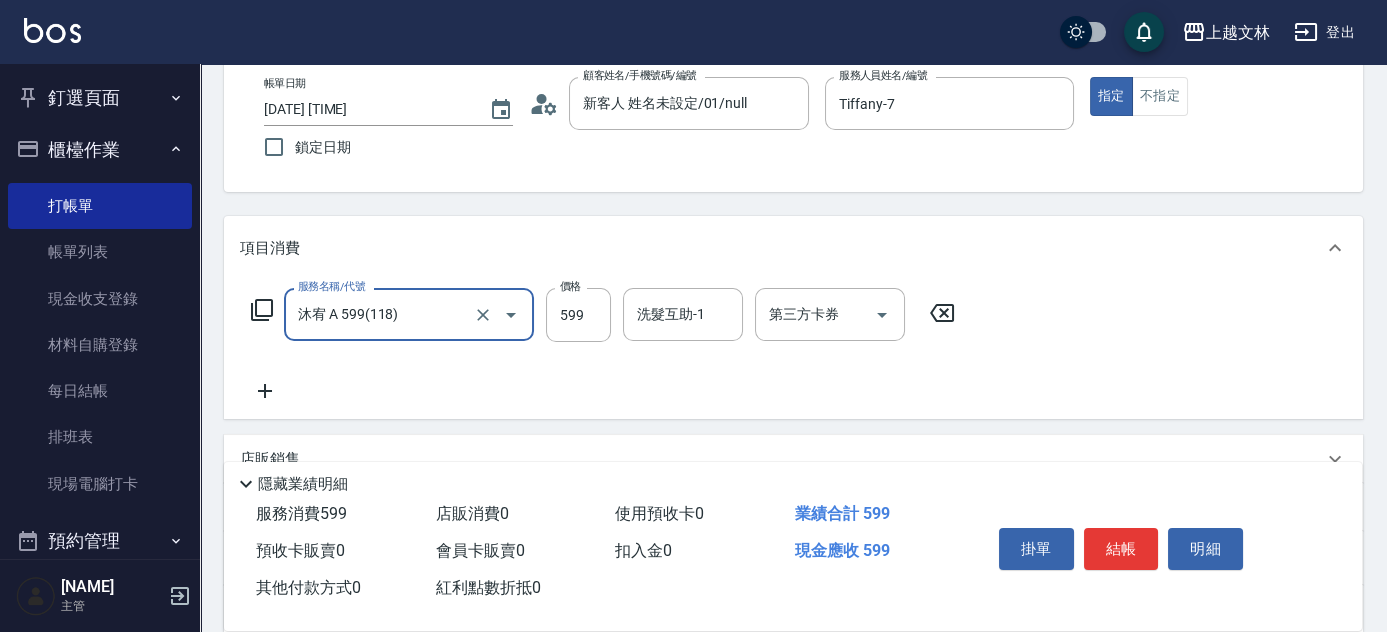 click 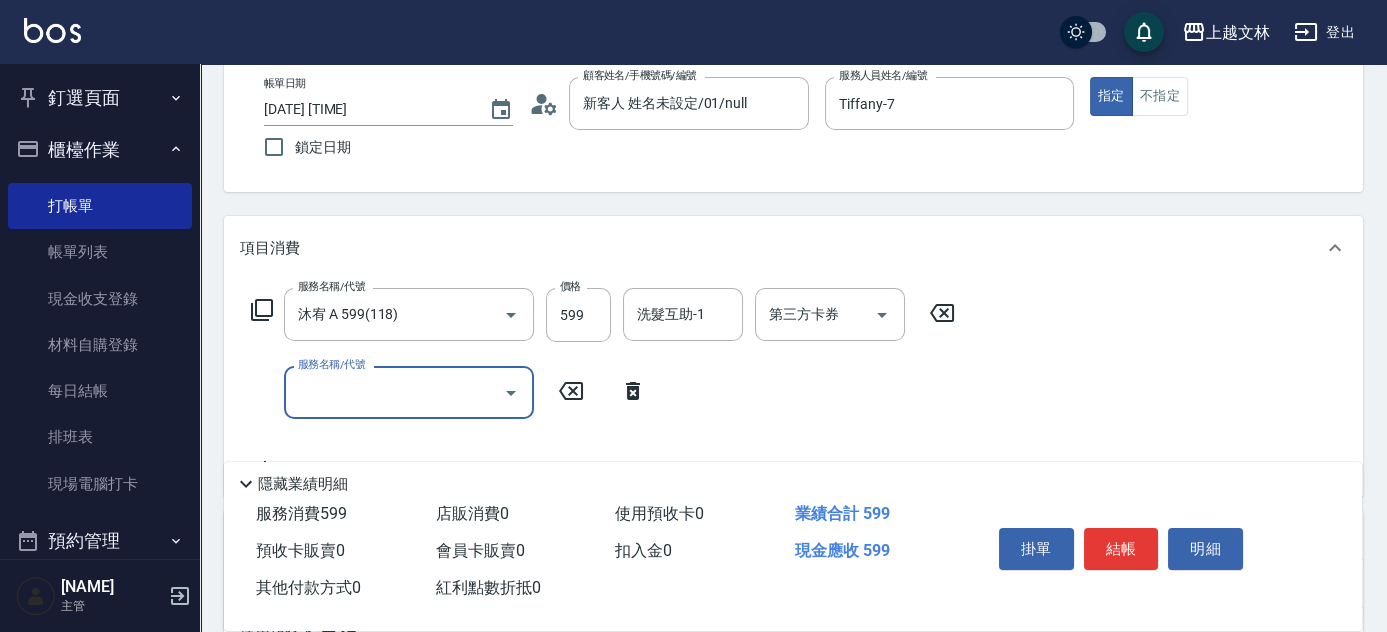 click on "服務名稱/代號" at bounding box center [394, 392] 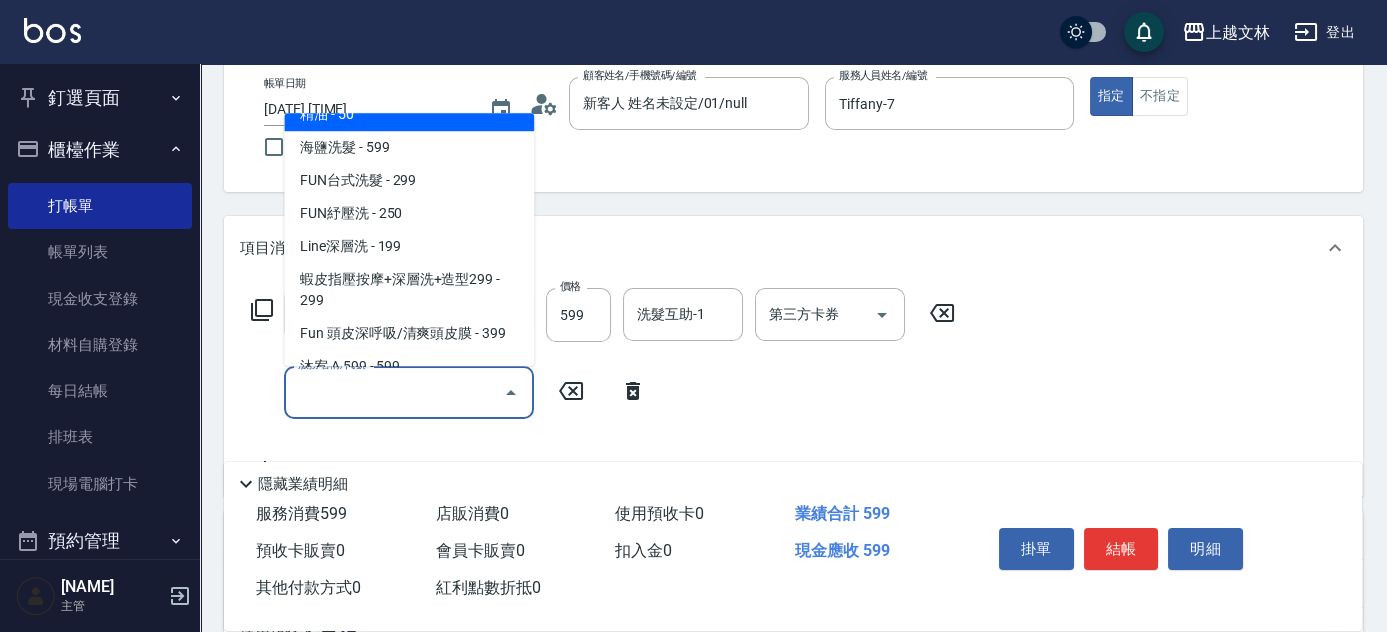 scroll, scrollTop: 442, scrollLeft: 0, axis: vertical 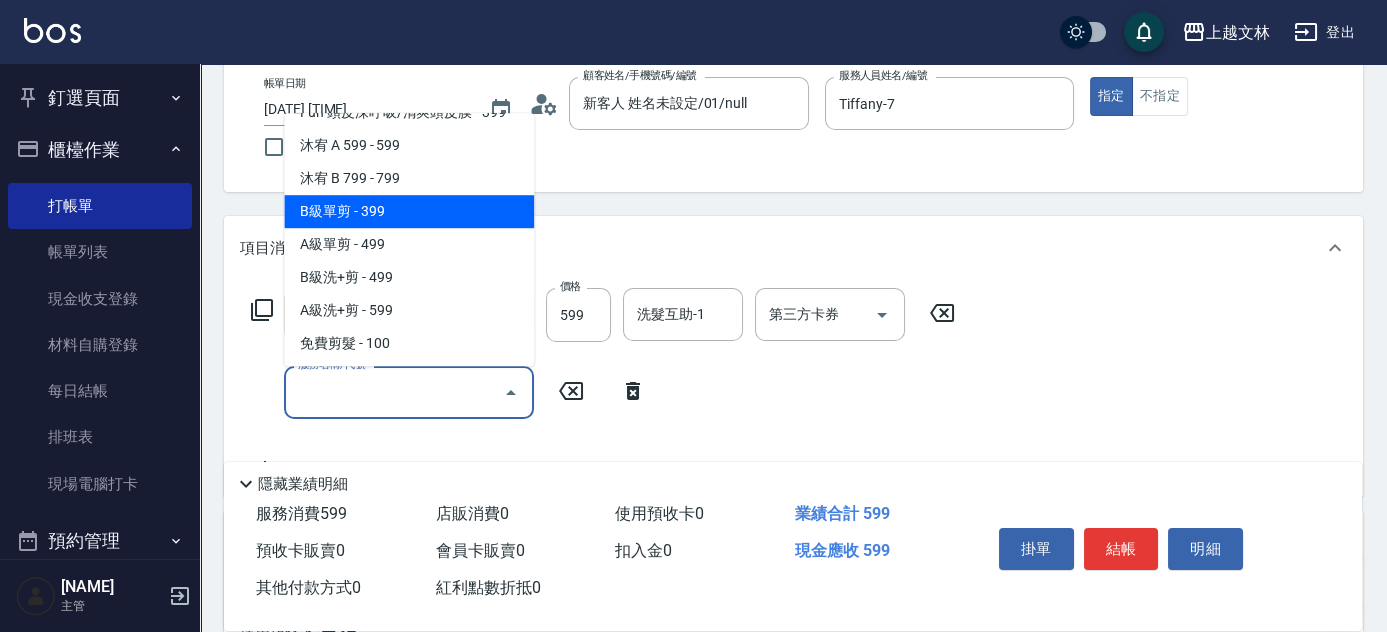 click on "B級單剪 - 399" at bounding box center (409, 211) 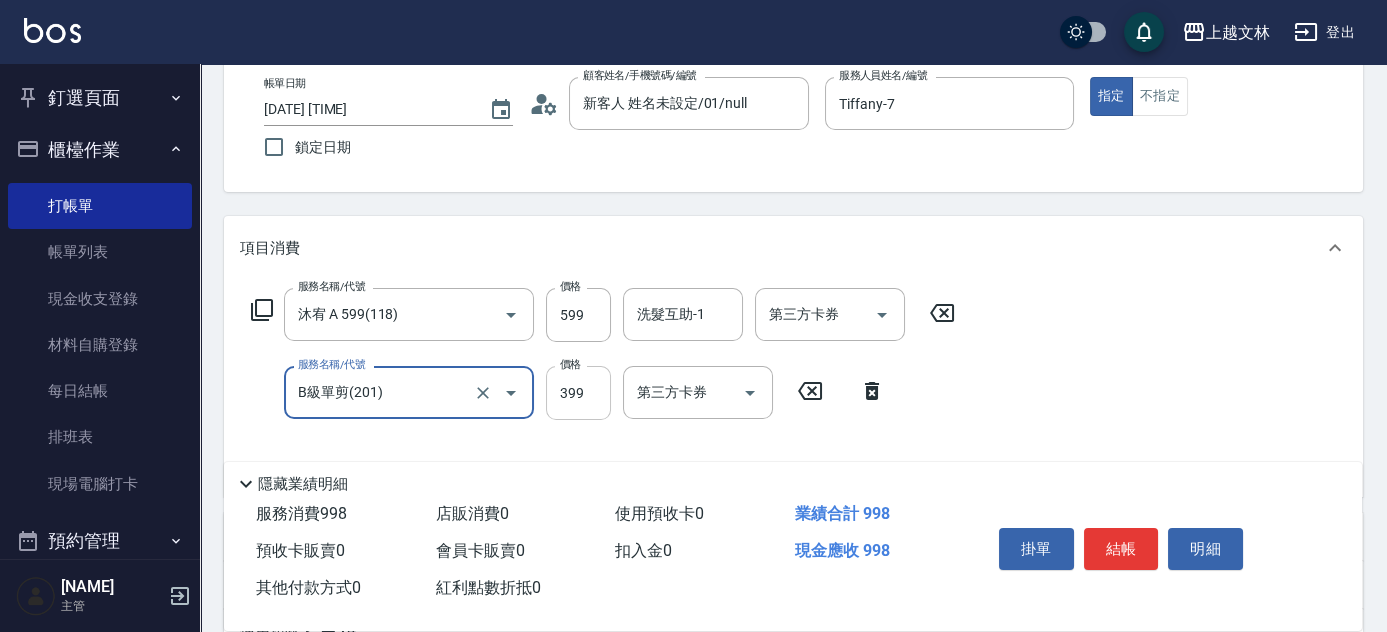 click on "399" at bounding box center (578, 393) 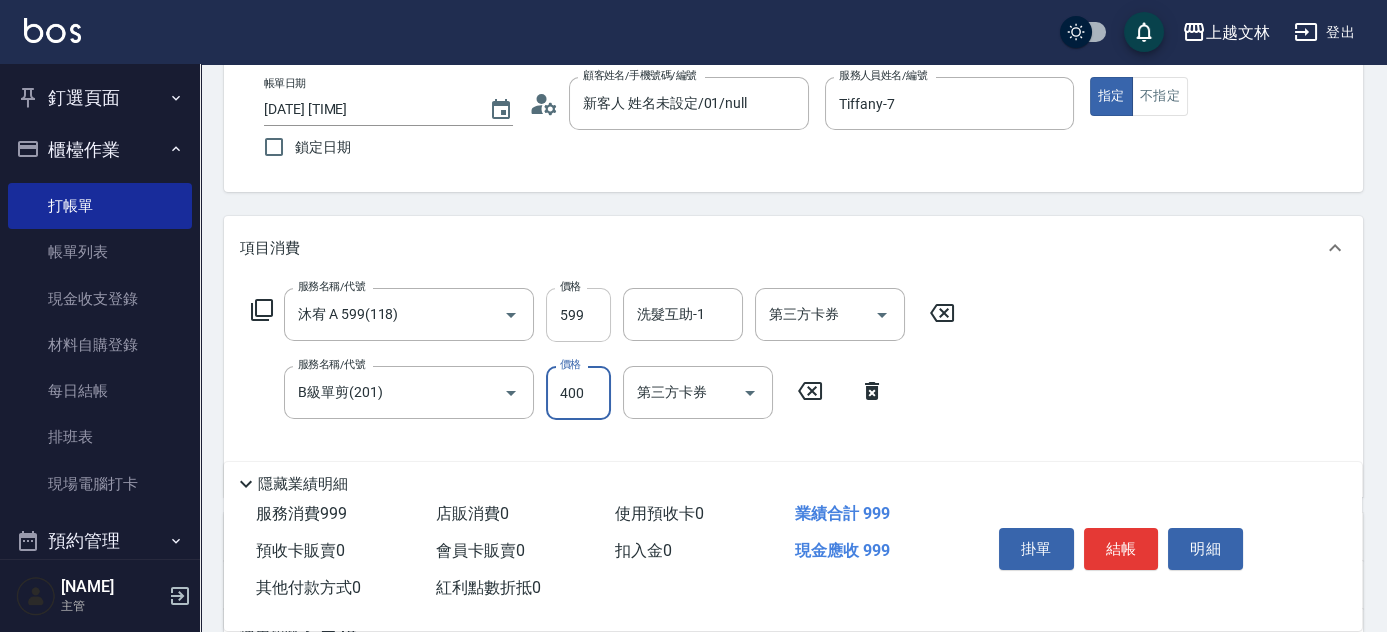 type on "400" 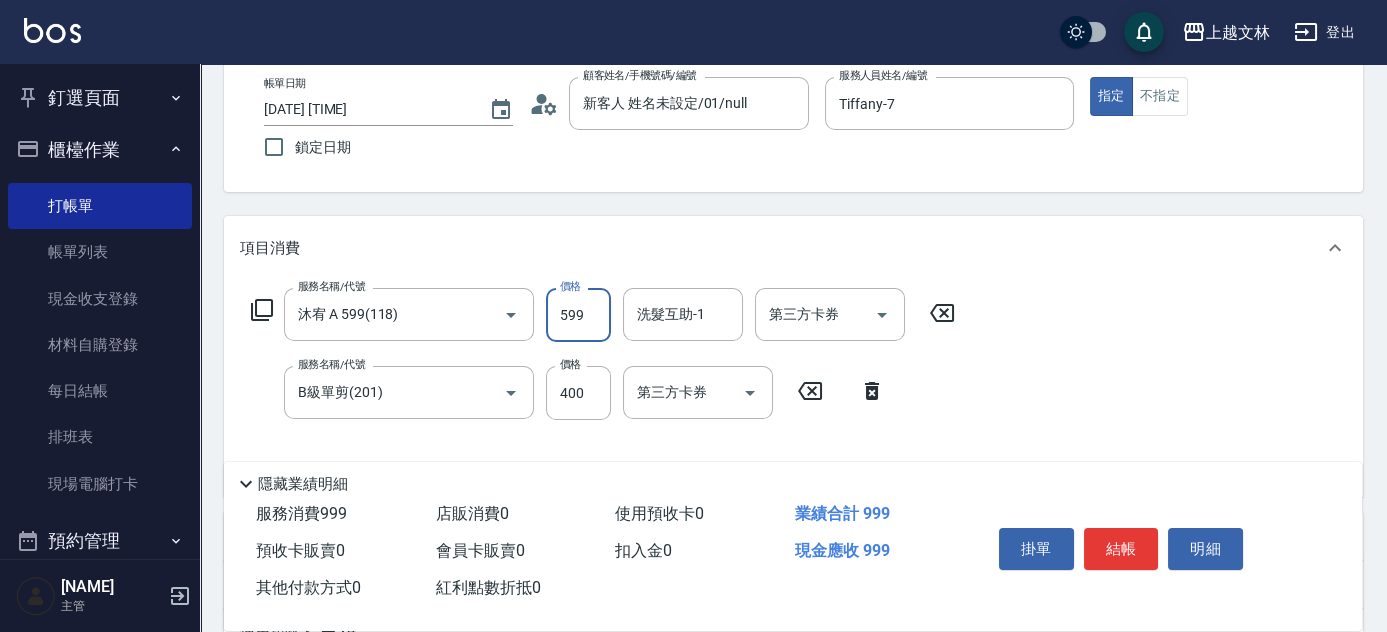 click on "599" at bounding box center (578, 315) 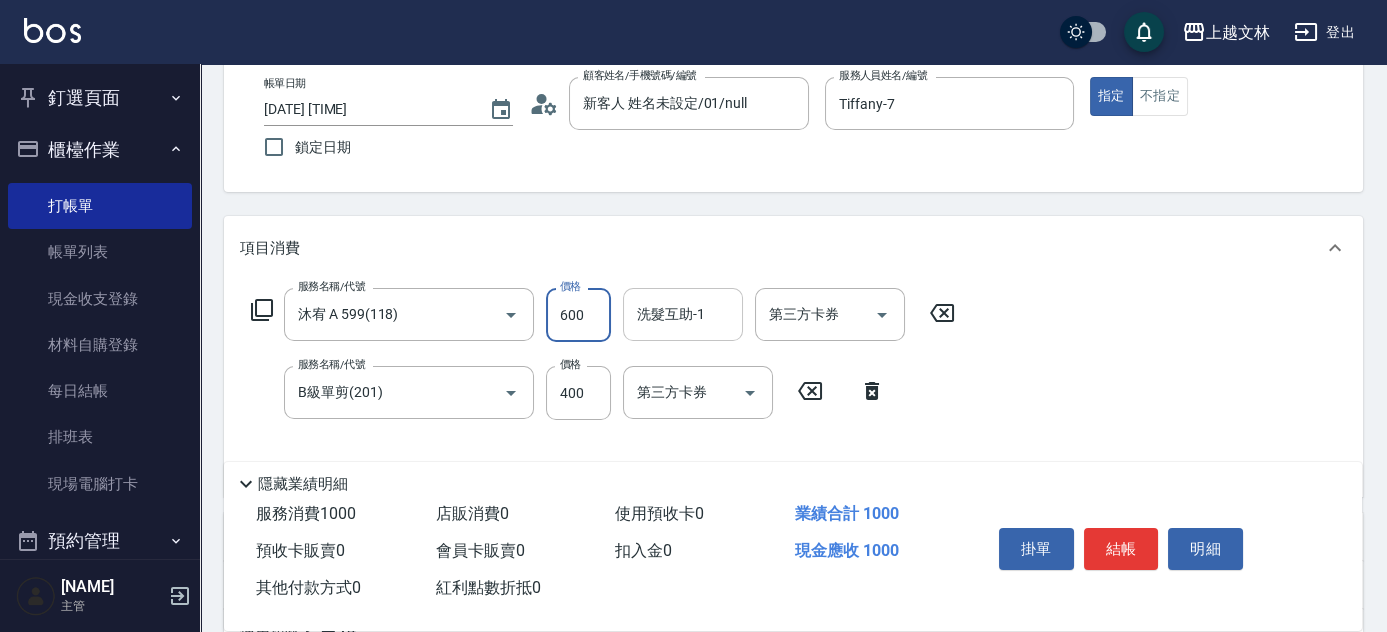 type on "600" 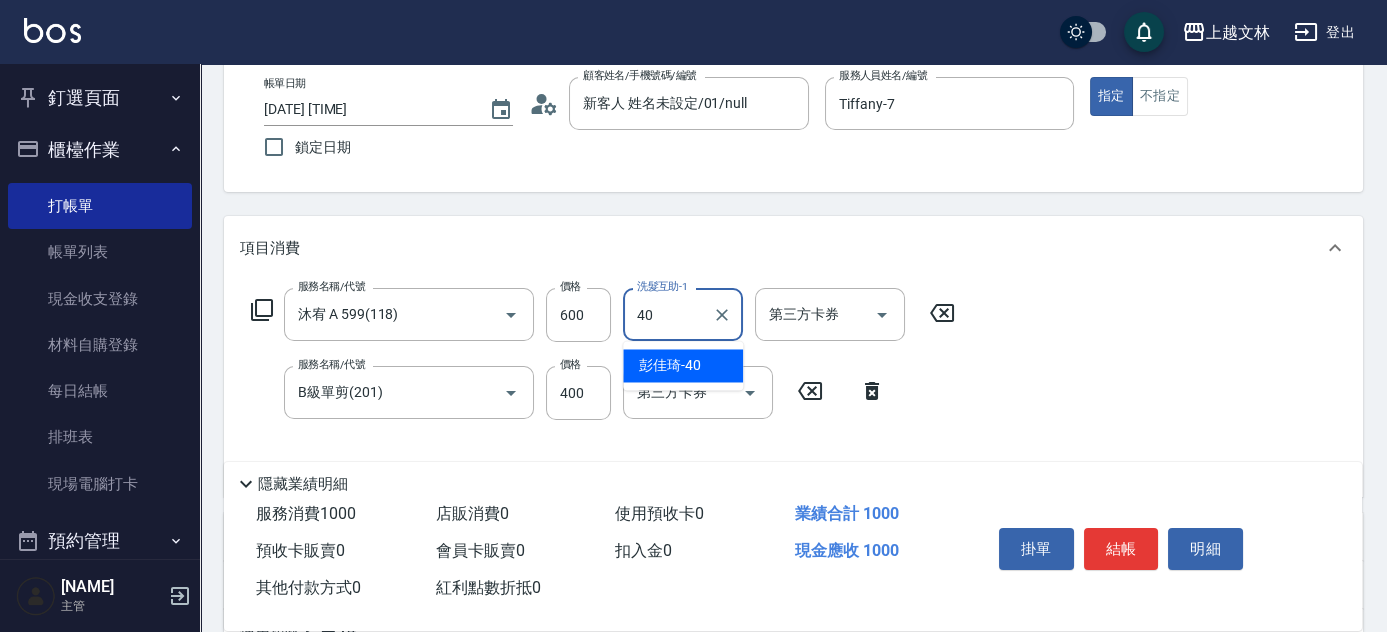 click on "彭佳琦 -40" at bounding box center [683, 365] 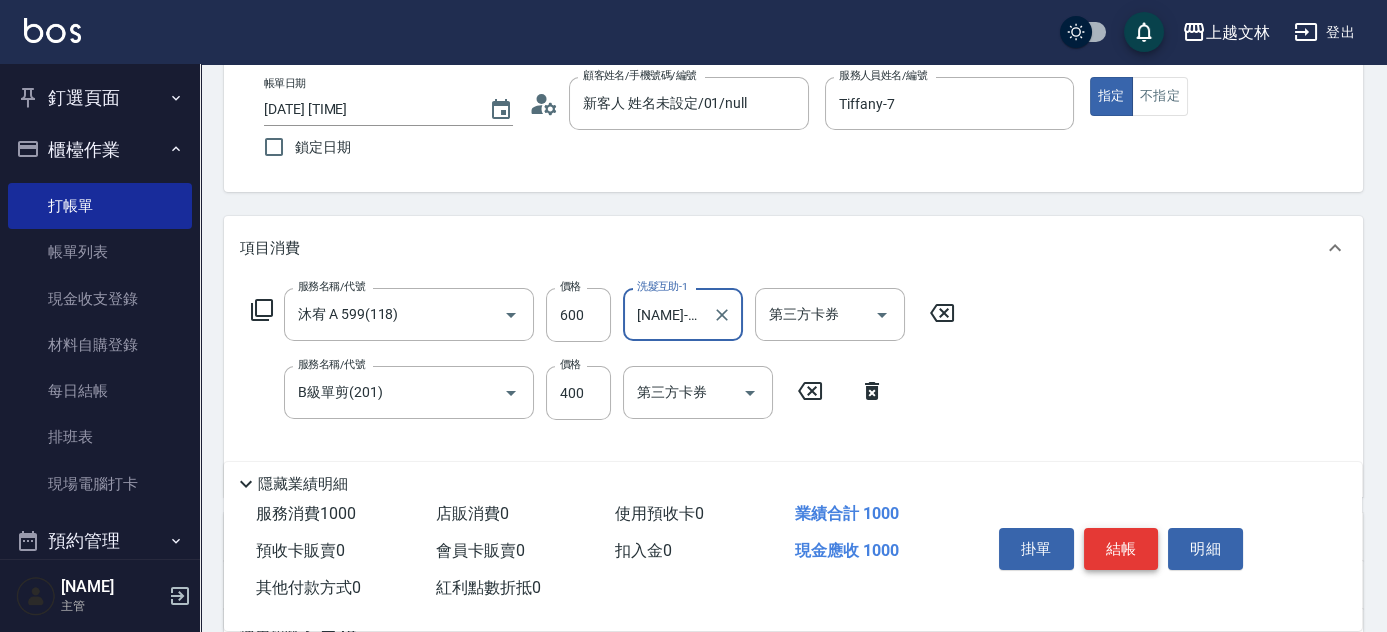 type on "[NAME]-[AGE]" 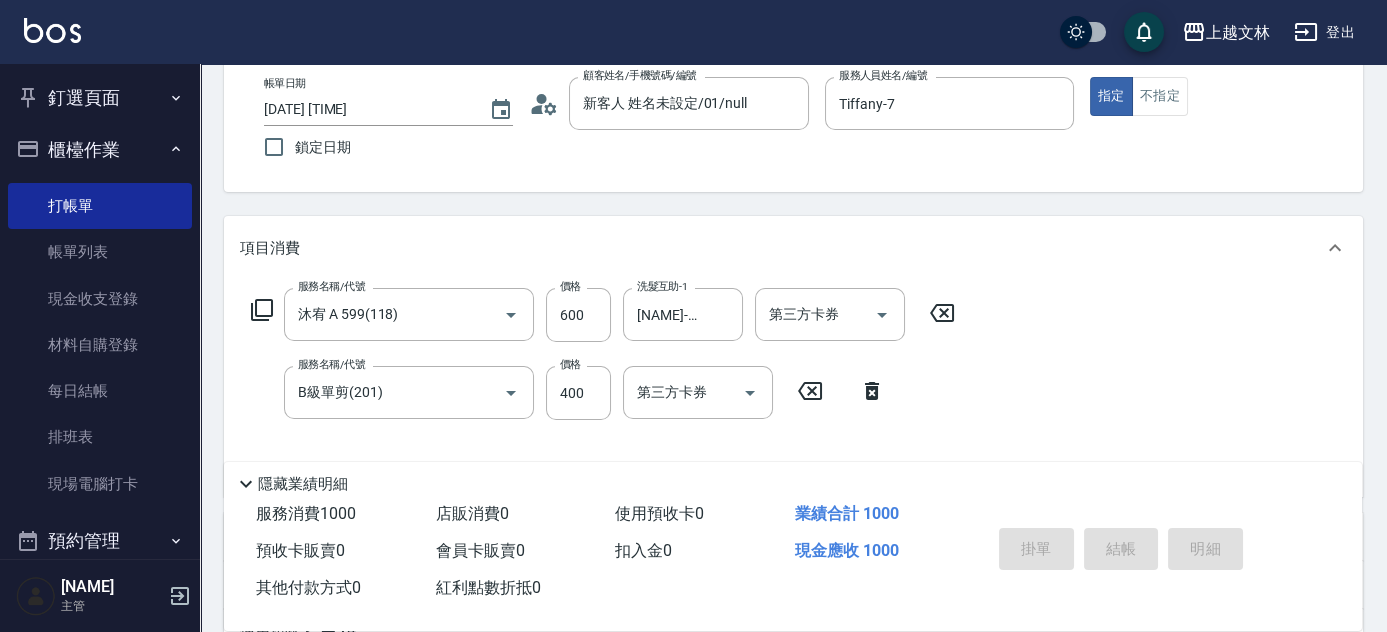 type on "[DATE] [TIME]" 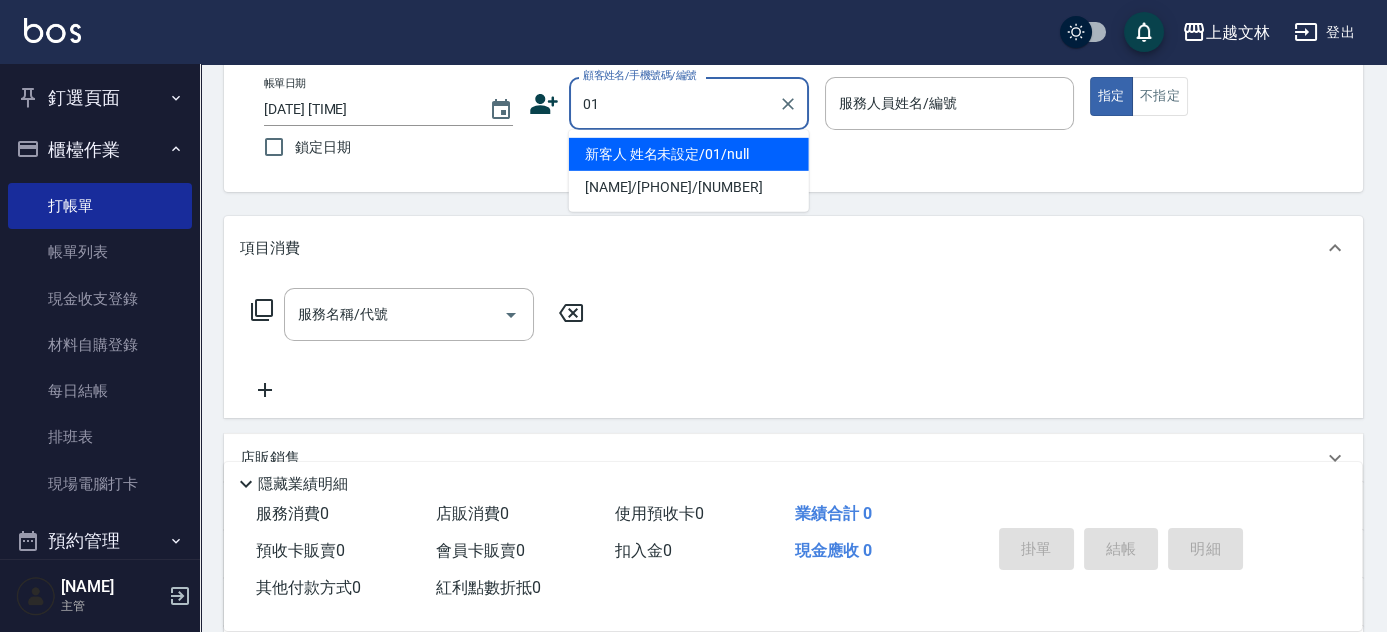 type on "新客人 姓名未設定/01/null" 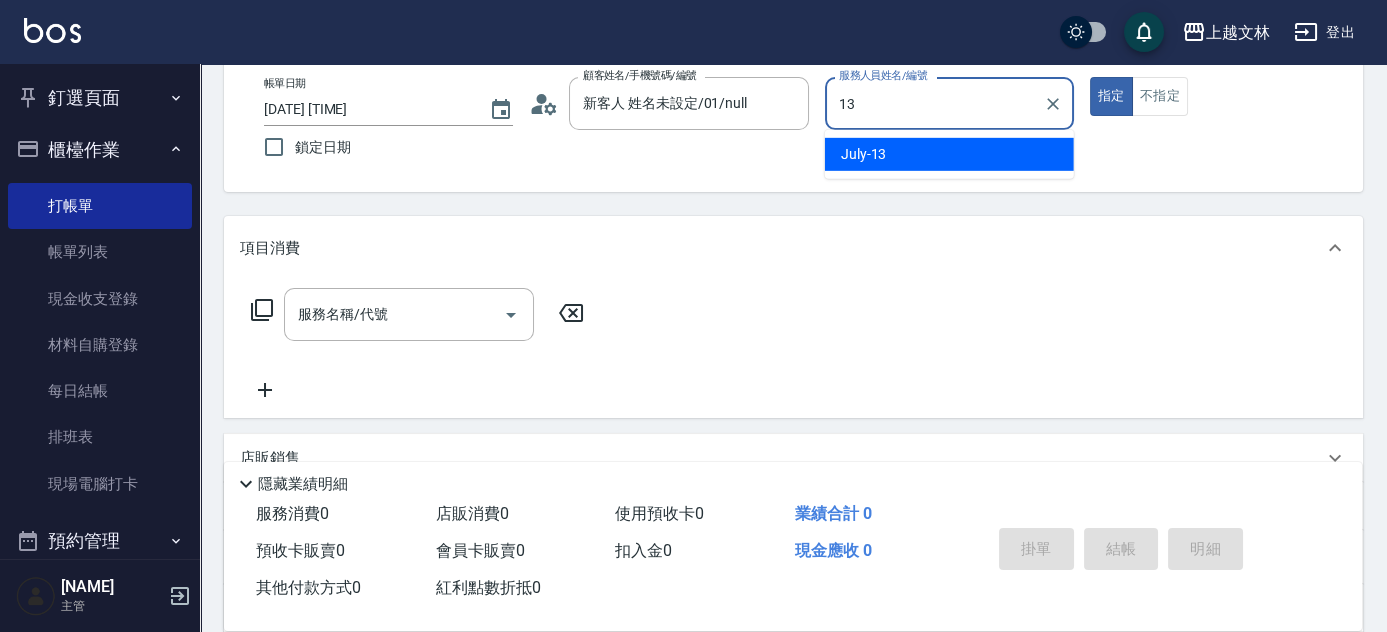 type on "13" 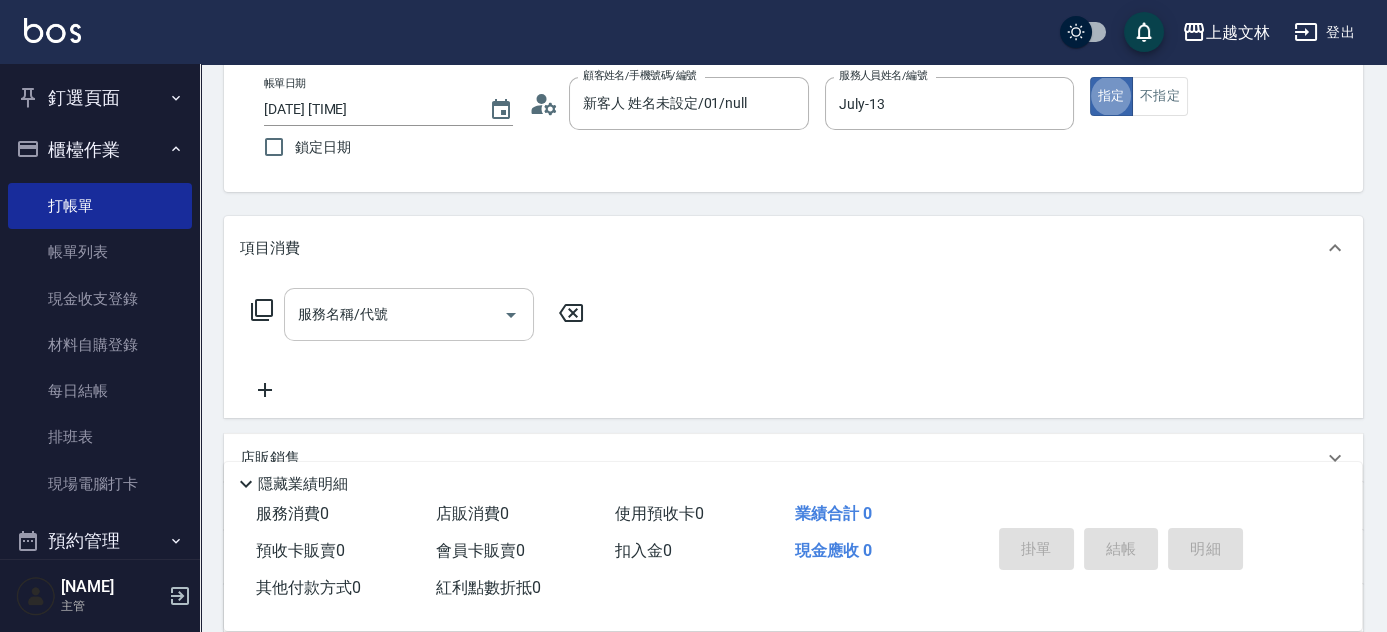 click on "服務名稱/代號" at bounding box center [409, 314] 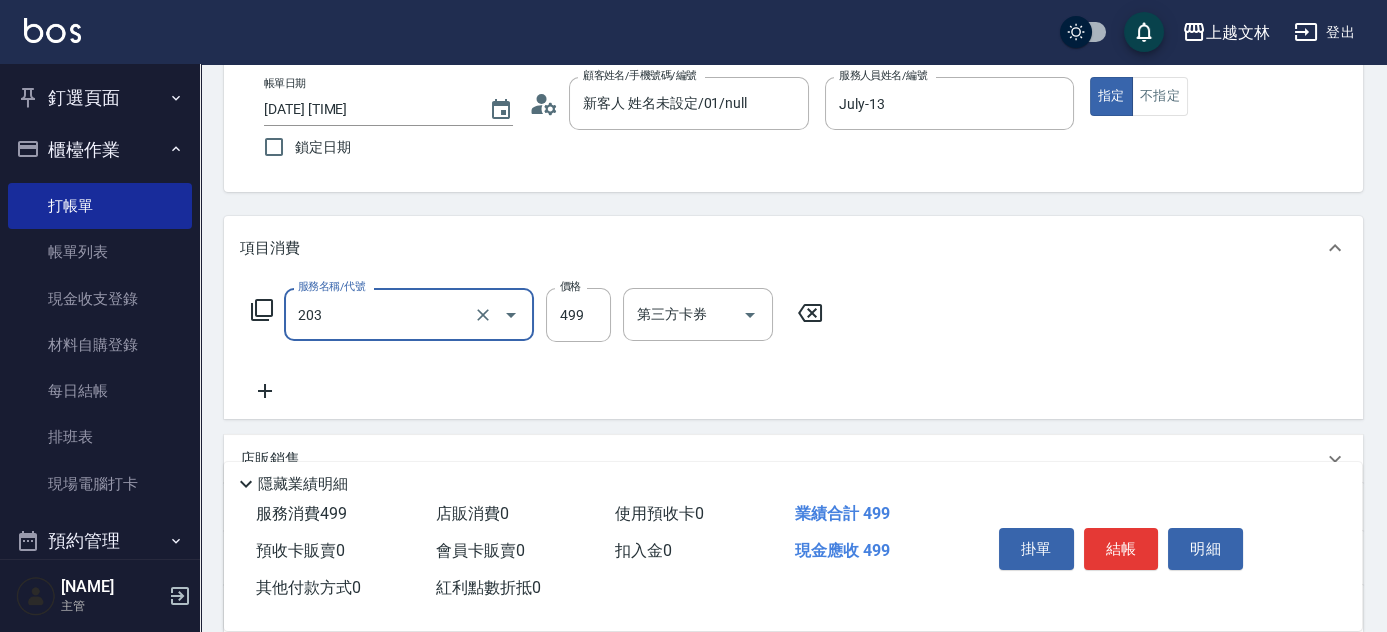 type on "B級洗+剪(203)" 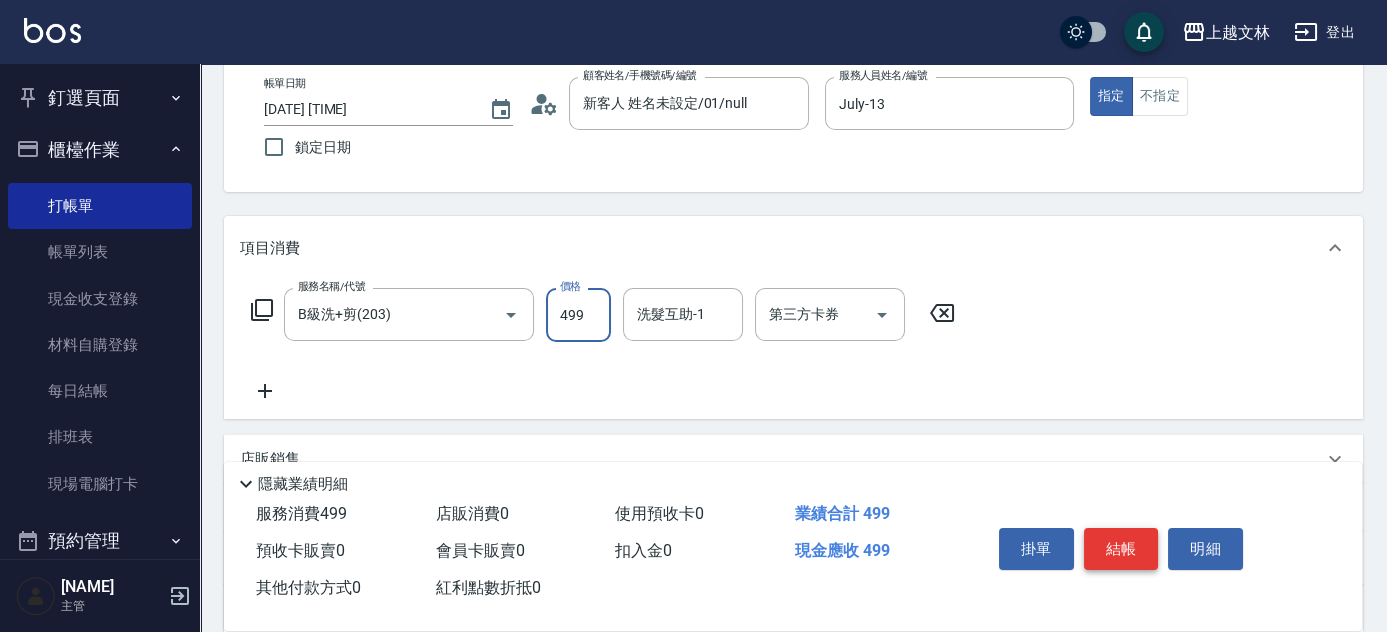 click on "結帳" at bounding box center (1121, 549) 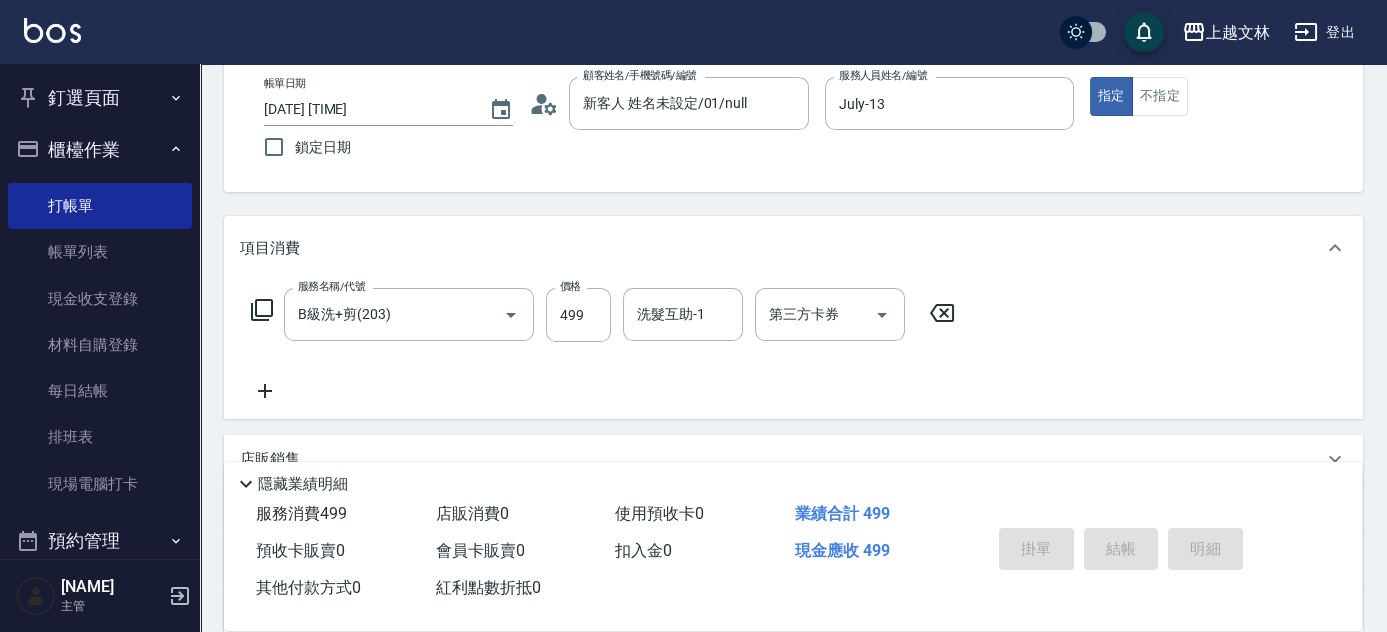 type on "2025/08/06 15:51" 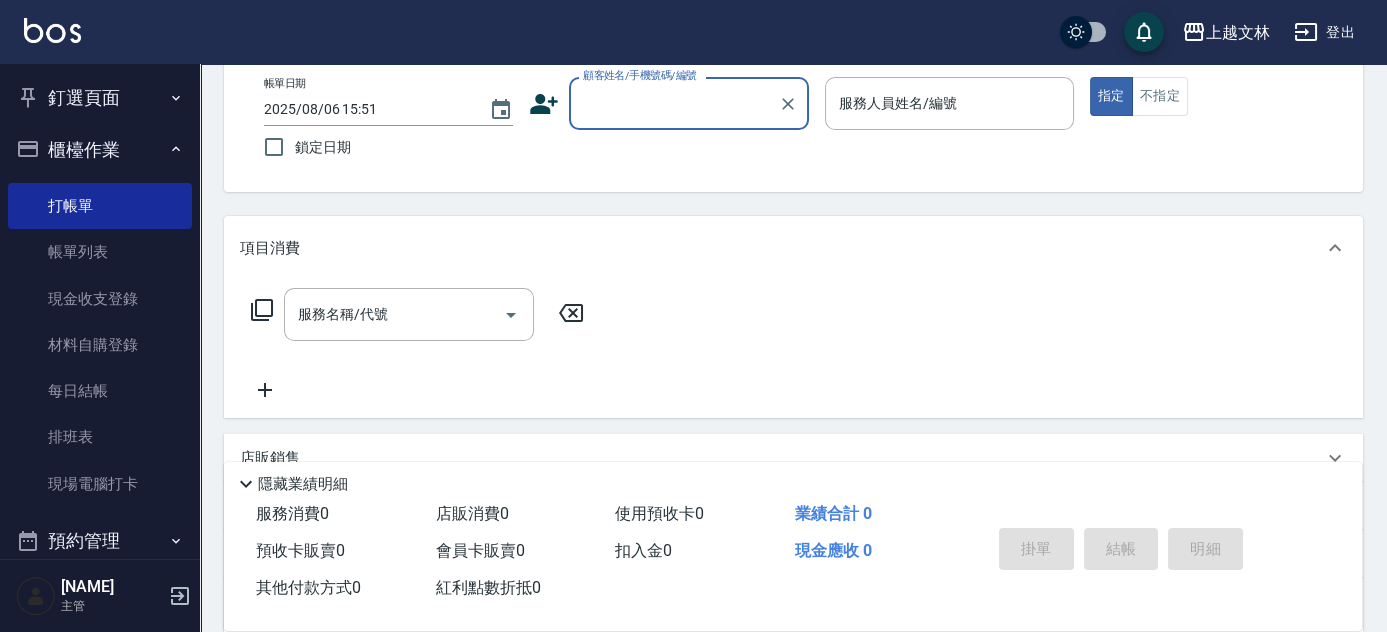 click on "顧客姓名/手機號碼/編號" at bounding box center (689, 103) 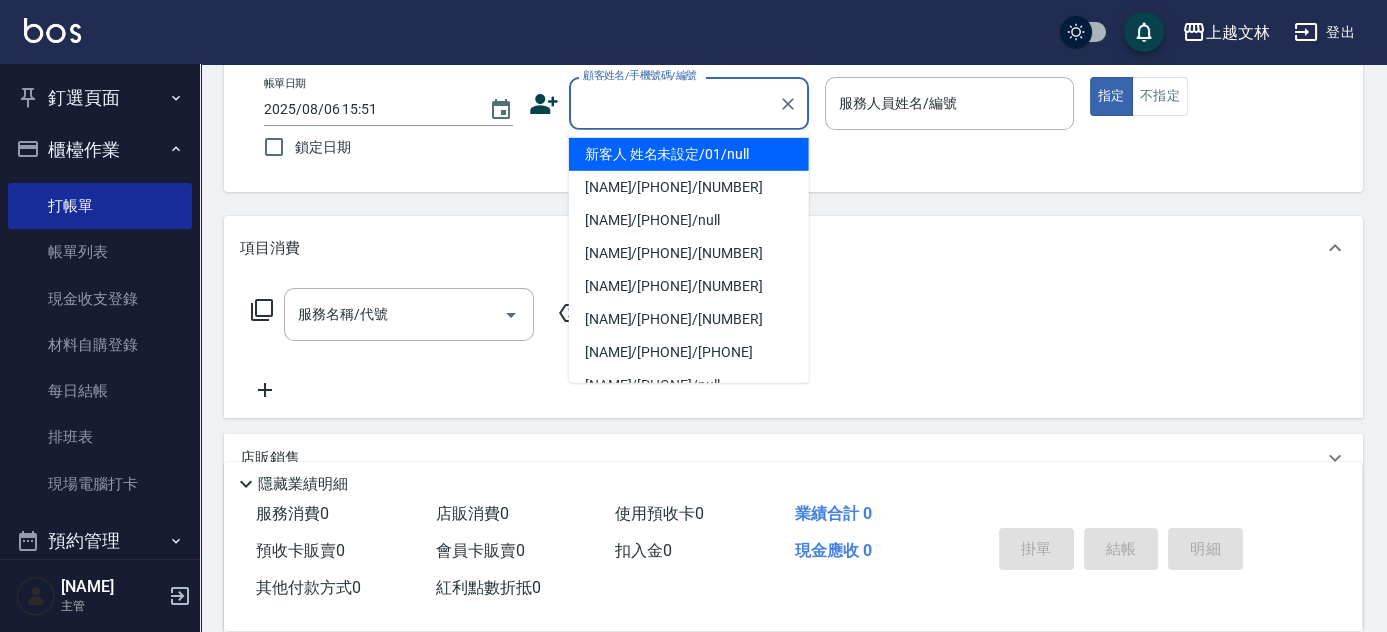 drag, startPoint x: 738, startPoint y: 152, endPoint x: 971, endPoint y: 172, distance: 233.8568 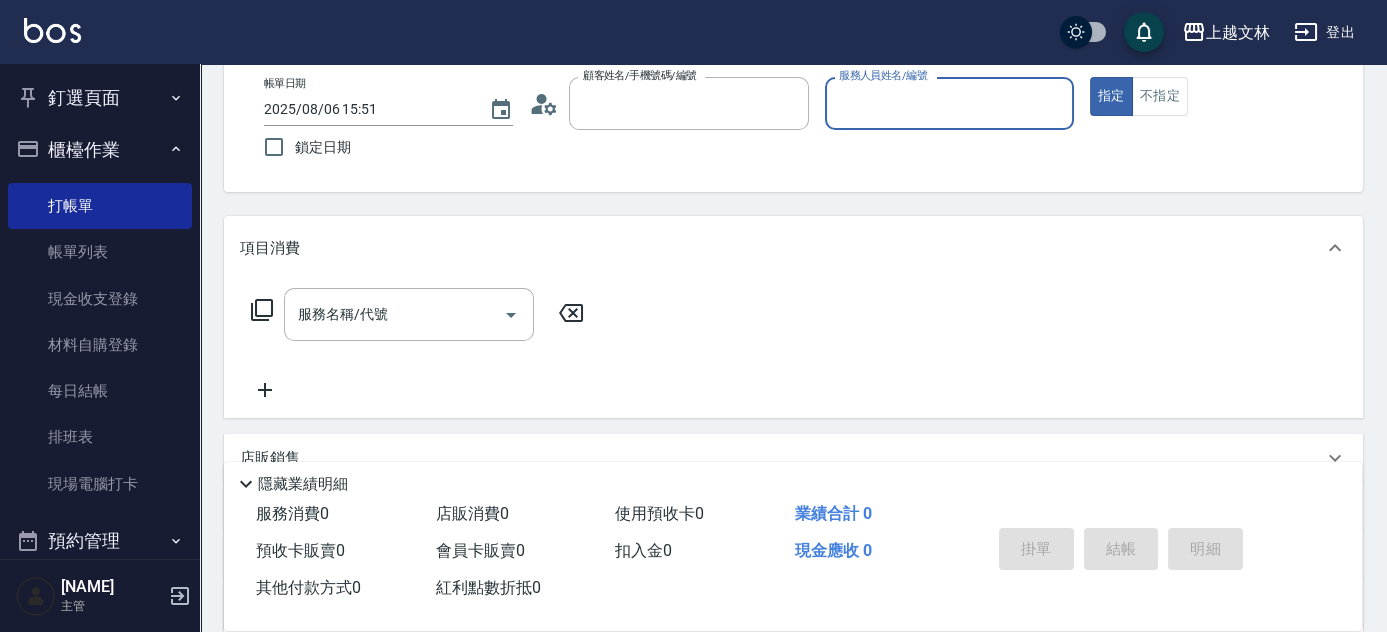 type on "新客人 姓名未設定/01/null" 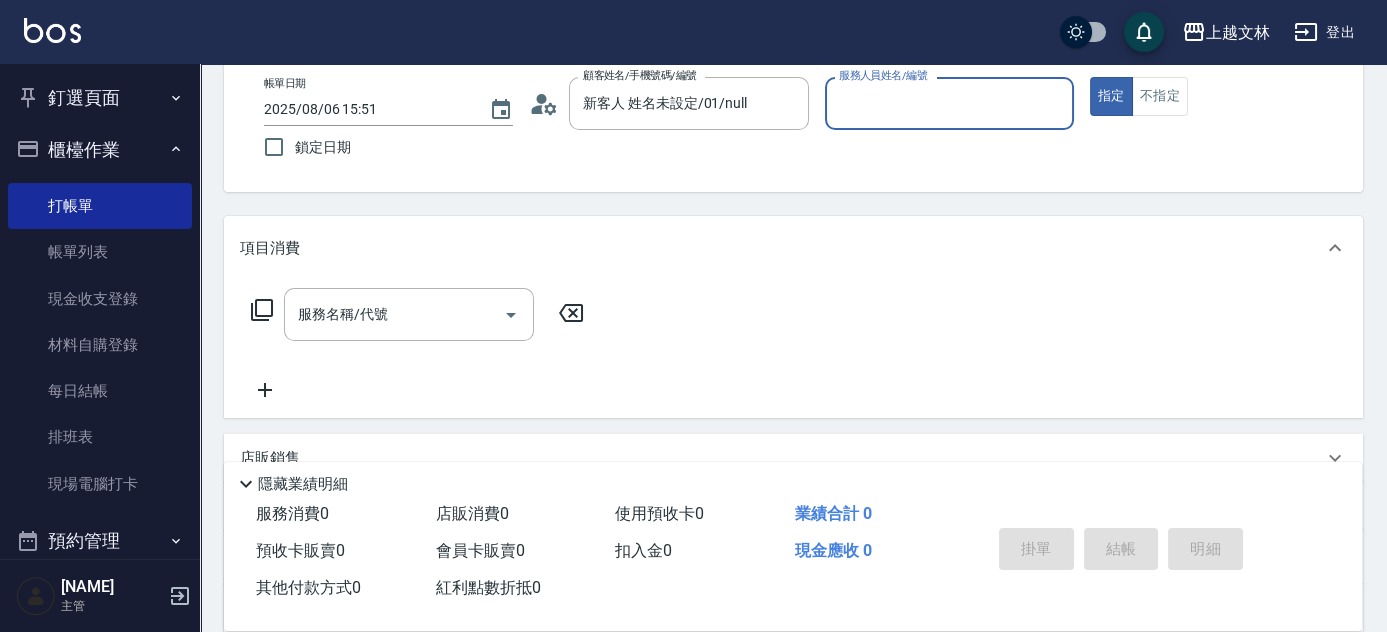 click on "服務人員姓名/編號" at bounding box center [949, 103] 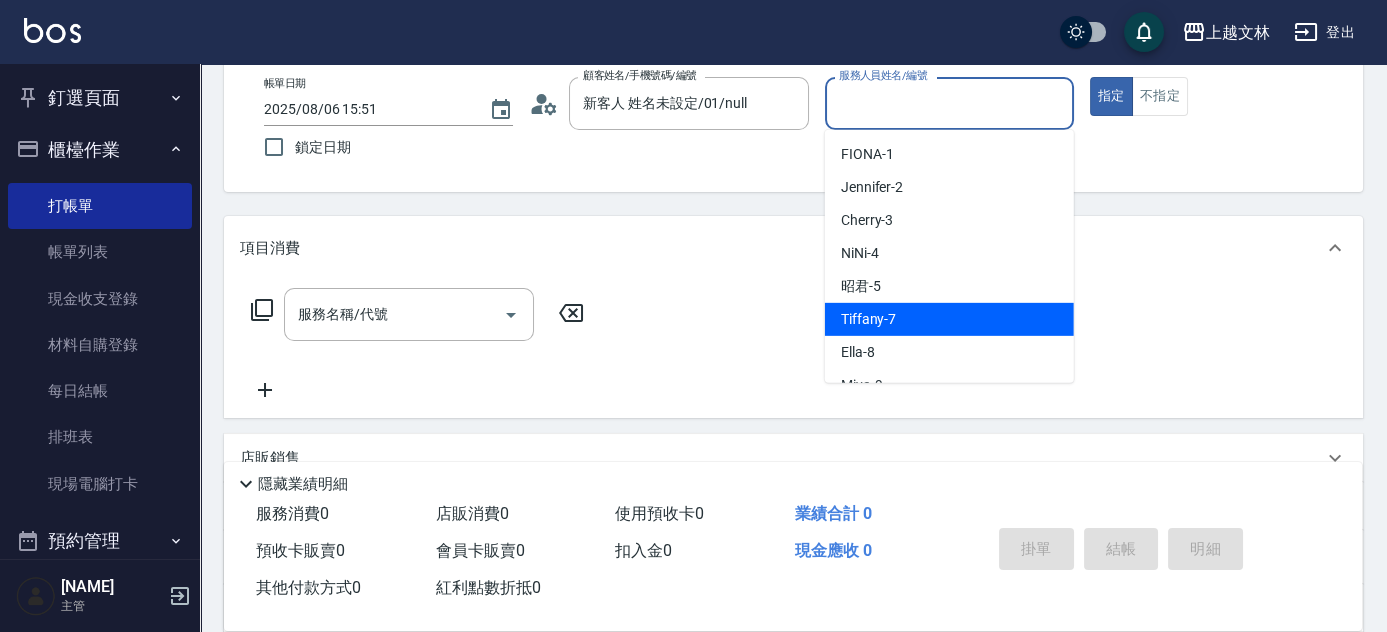 click on "Tiffany -7" at bounding box center (949, 319) 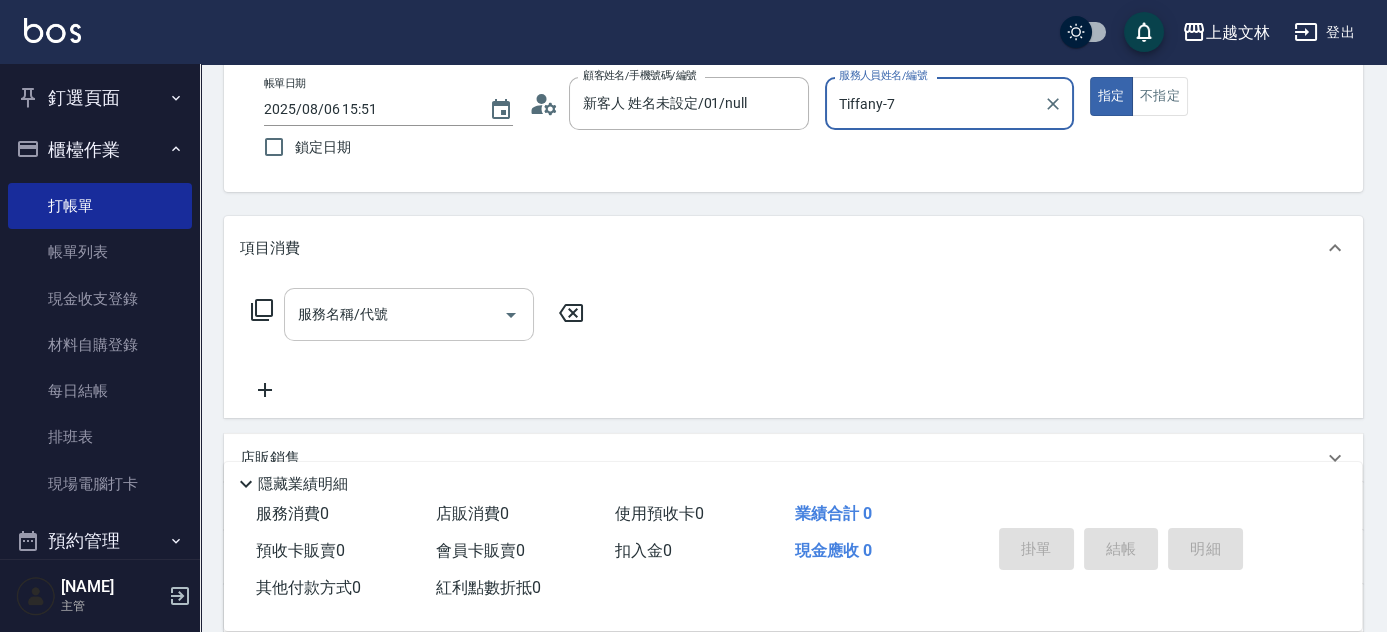 click on "服務名稱/代號" at bounding box center (394, 314) 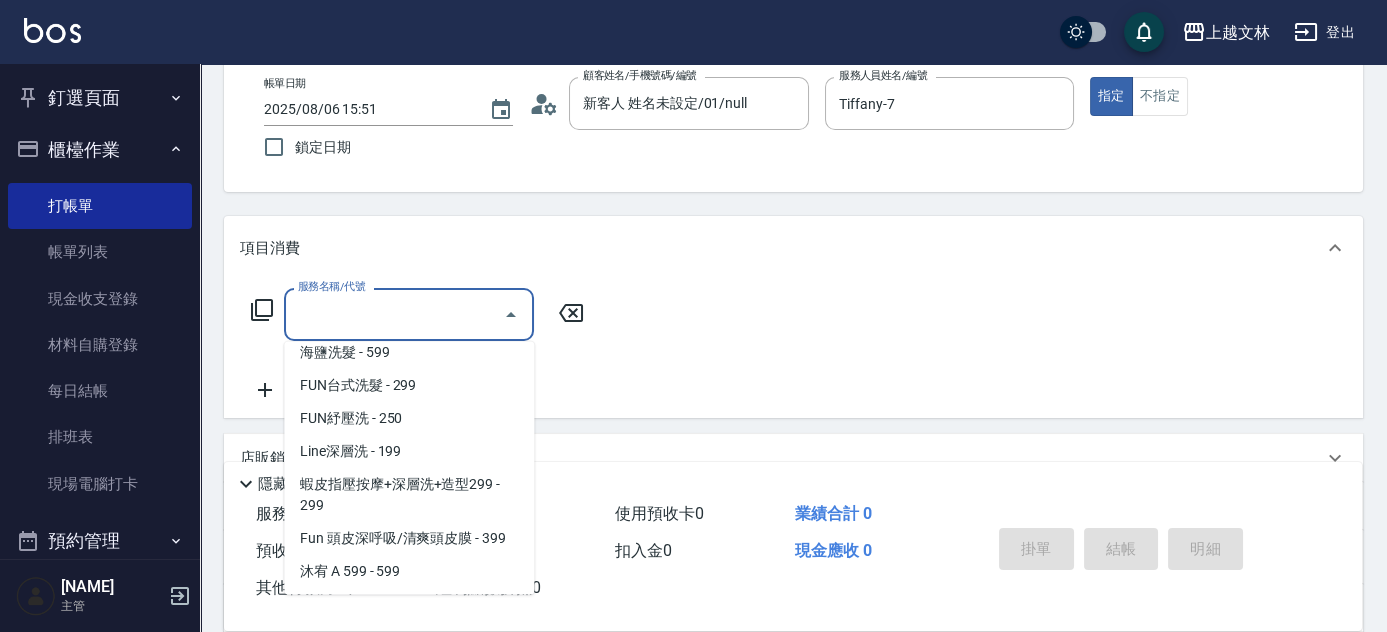 scroll, scrollTop: 442, scrollLeft: 0, axis: vertical 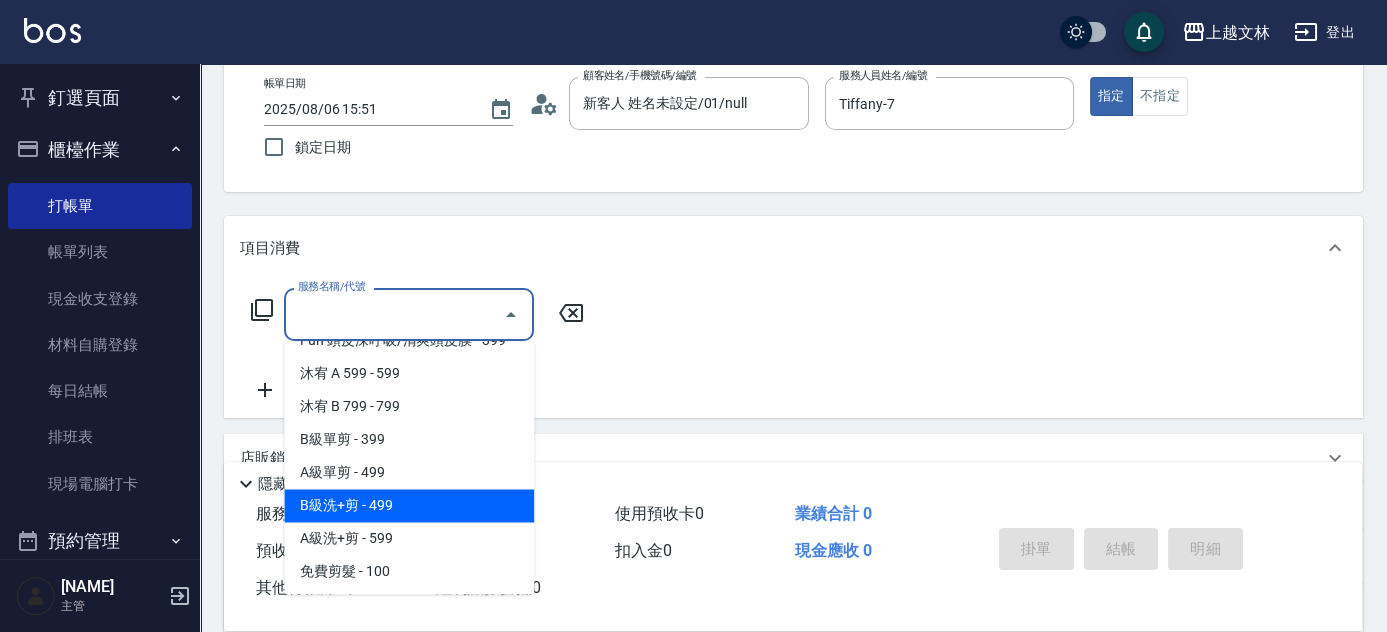 click on "B級洗+剪 - 499" at bounding box center [409, 505] 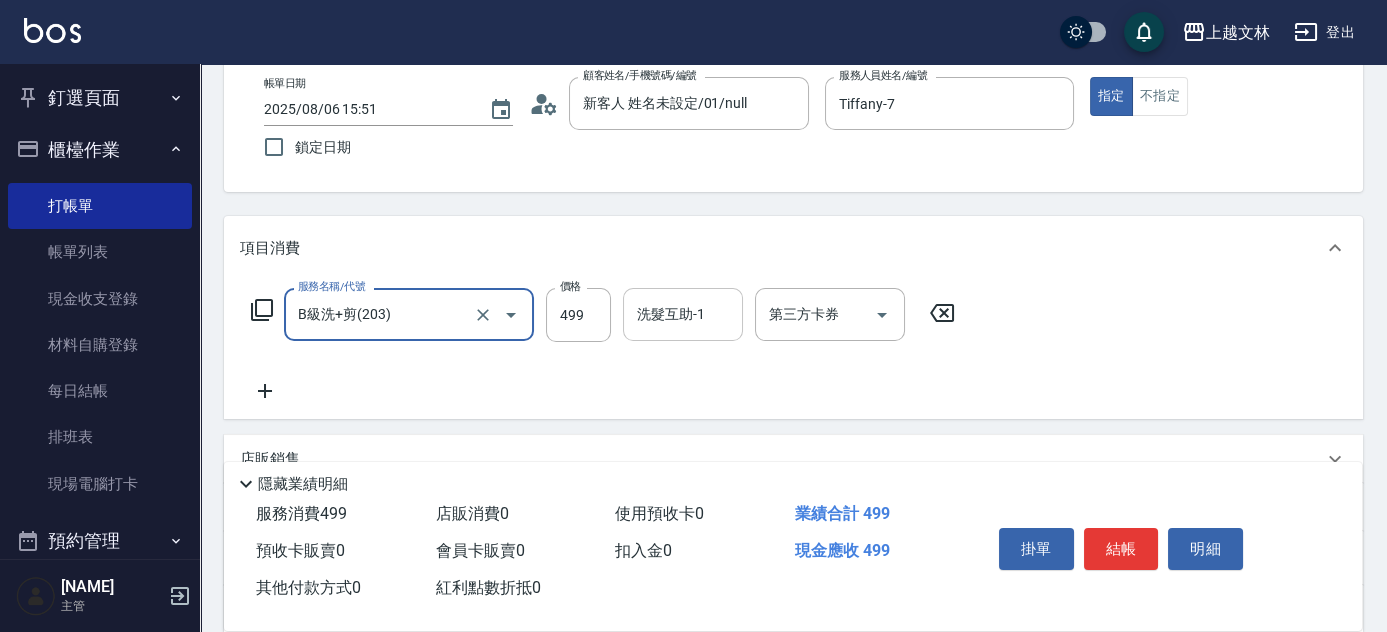 click on "洗髮互助-1" at bounding box center [683, 314] 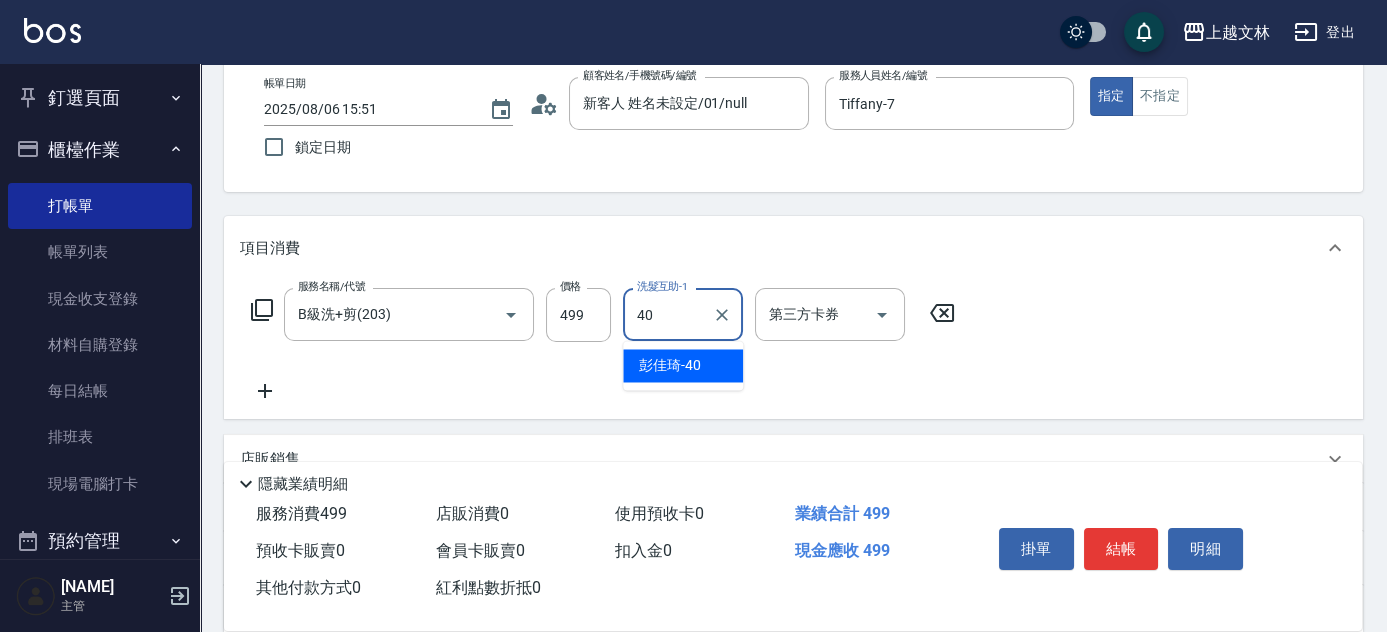 click on "彭佳琦 -40" at bounding box center [670, 365] 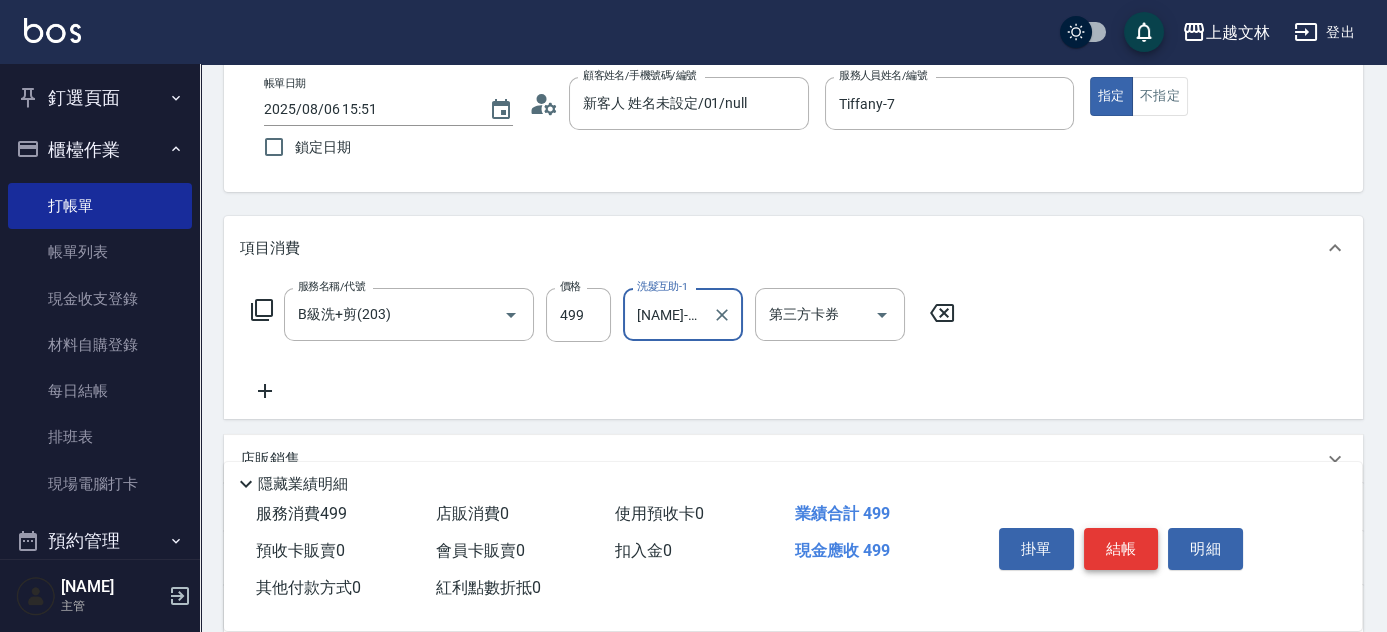 type on "[NAME]-[AGE]" 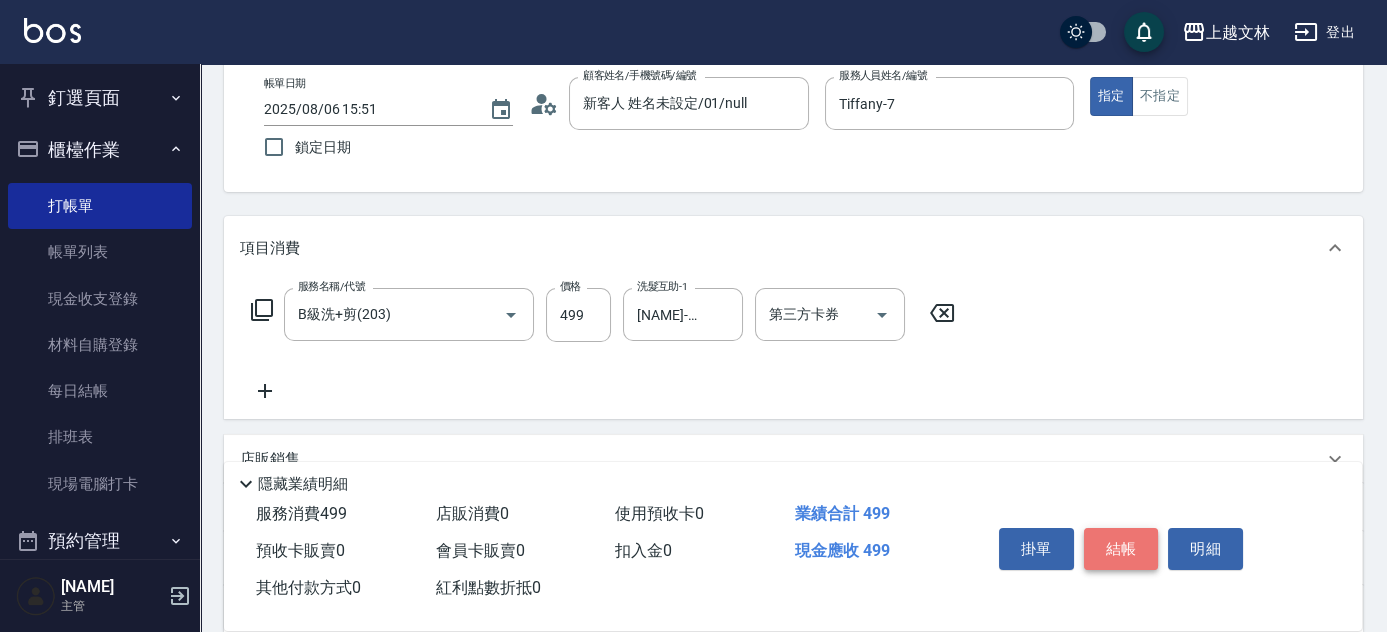 click on "結帳" at bounding box center (1121, 549) 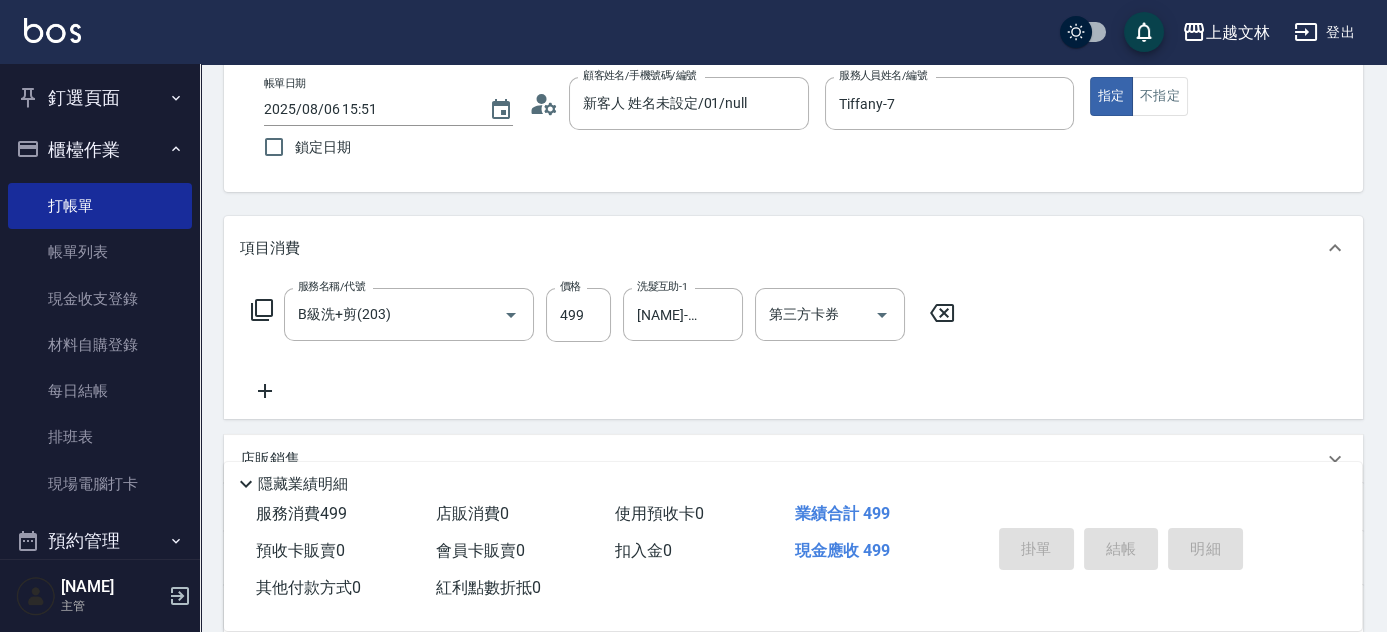 type on "2025/08/06 15:56" 